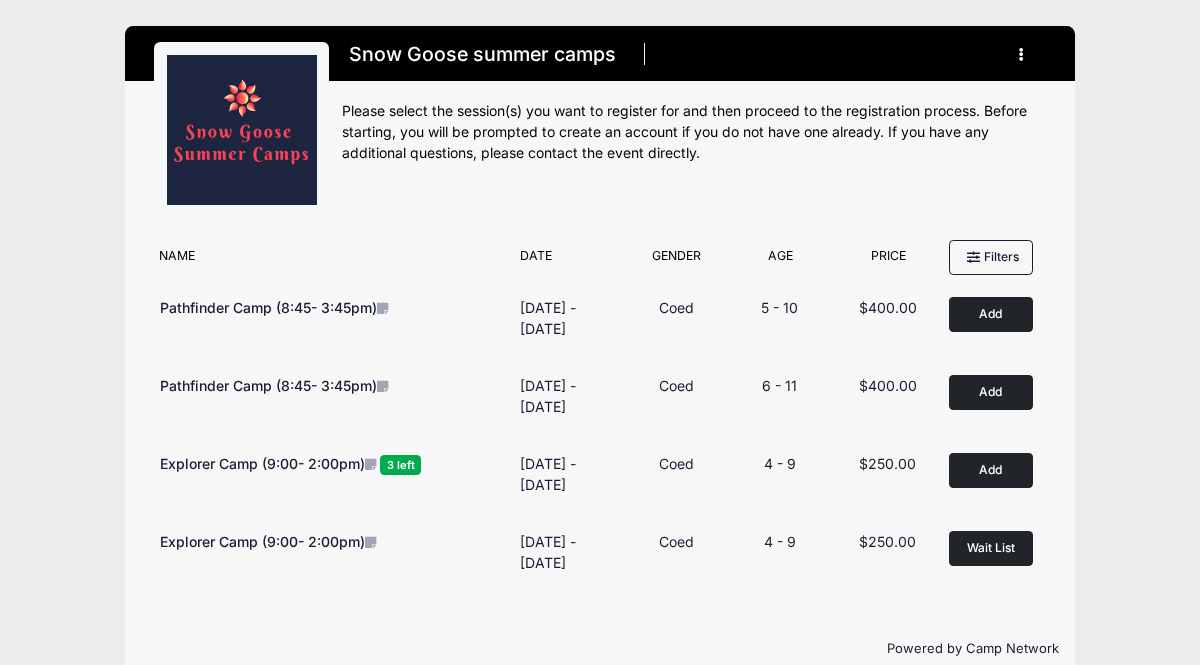 scroll, scrollTop: 0, scrollLeft: 0, axis: both 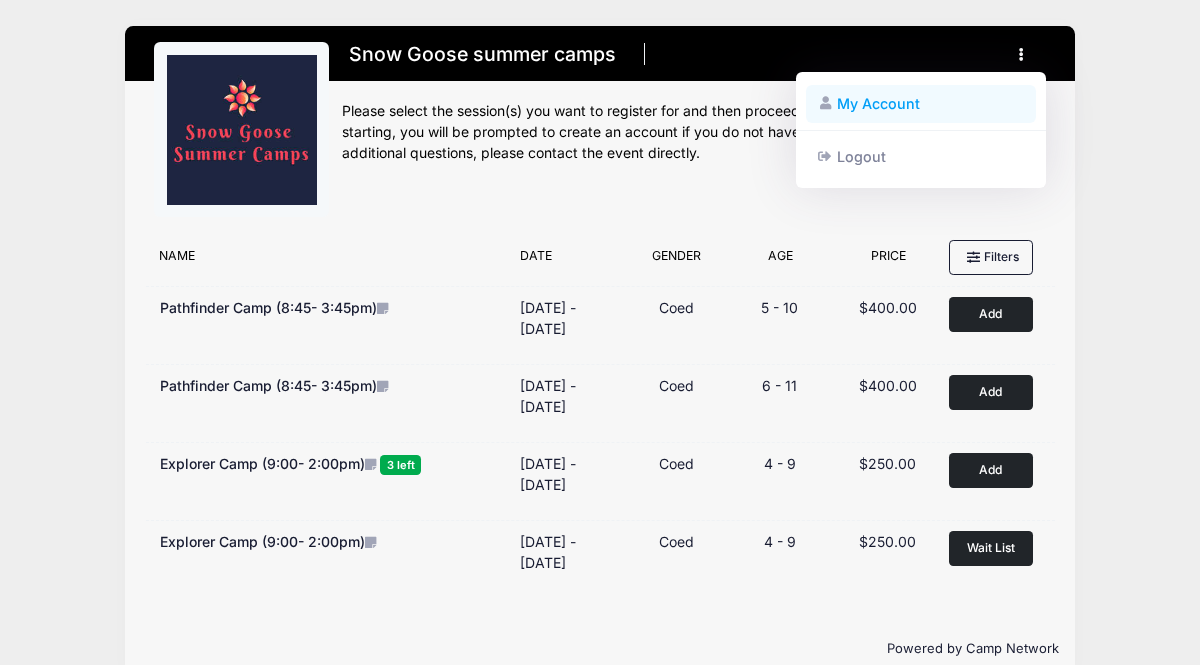 click on "My Account" at bounding box center [921, 104] 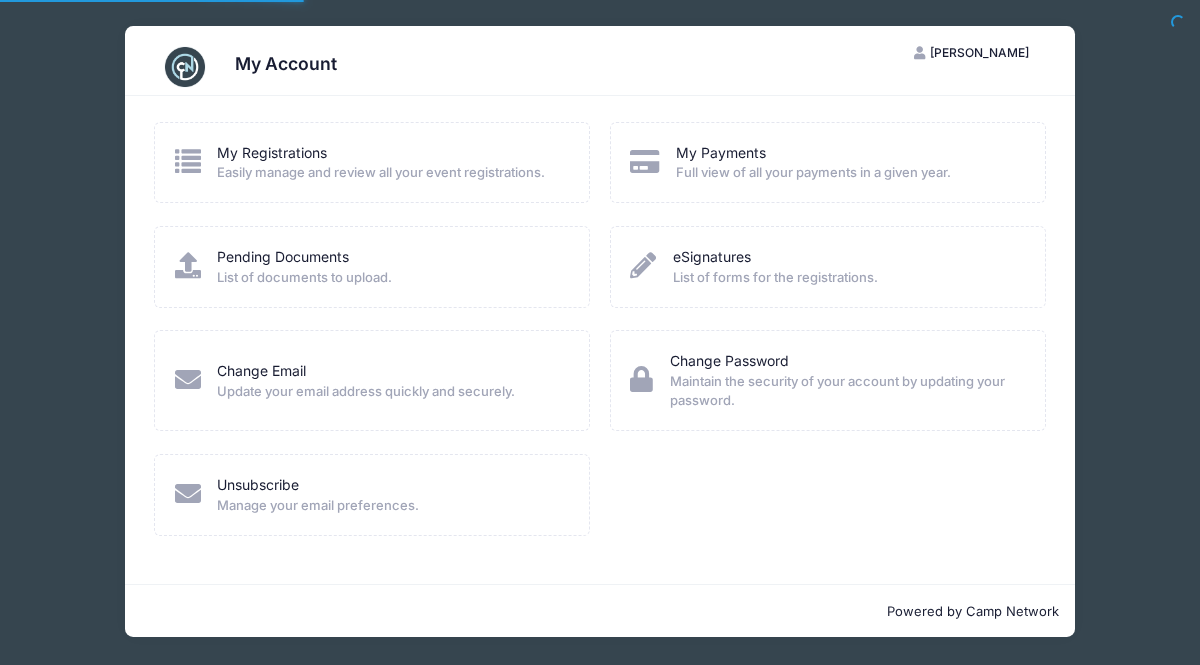 scroll, scrollTop: 0, scrollLeft: 0, axis: both 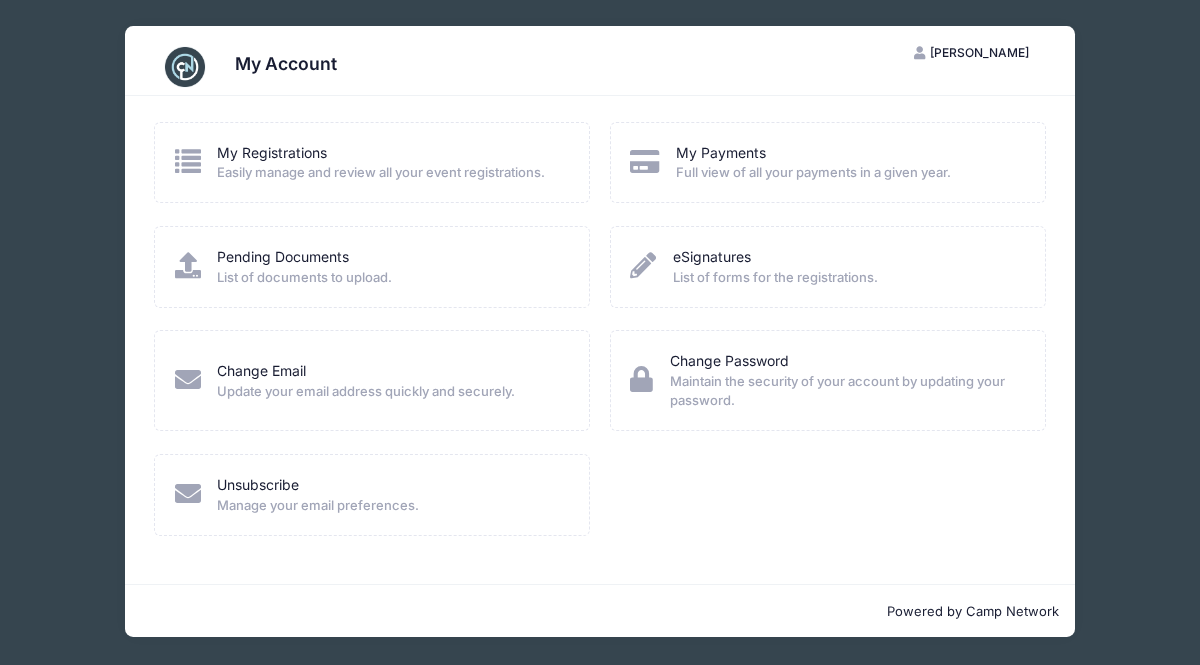 click at bounding box center (188, 161) 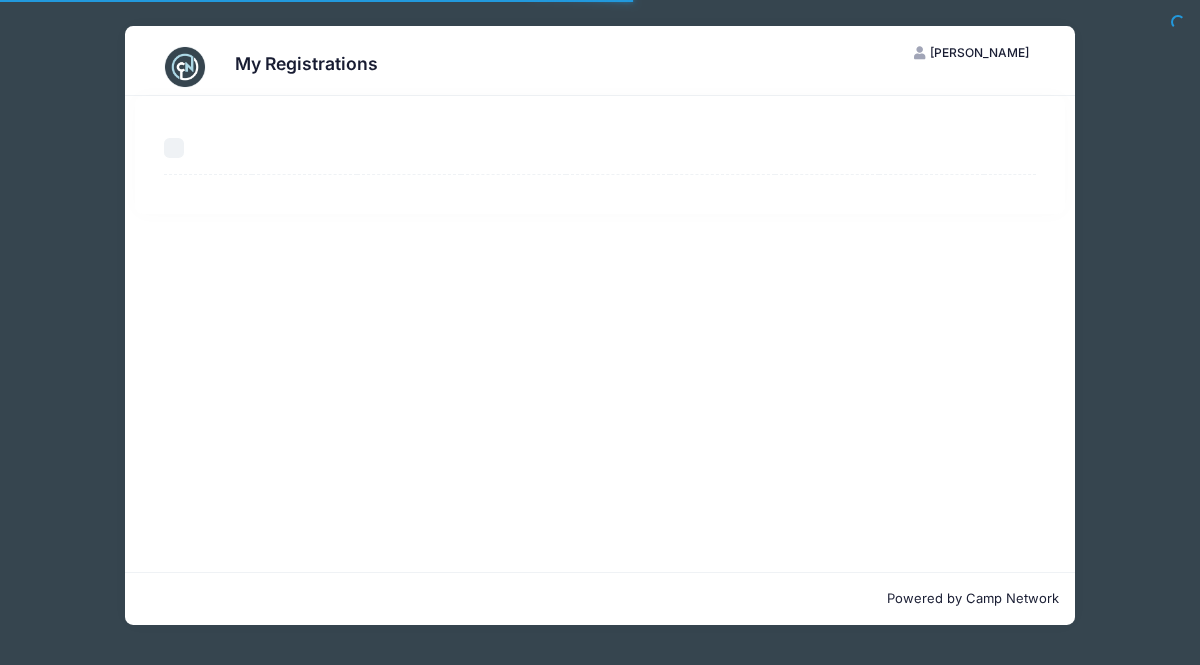 scroll, scrollTop: 0, scrollLeft: 0, axis: both 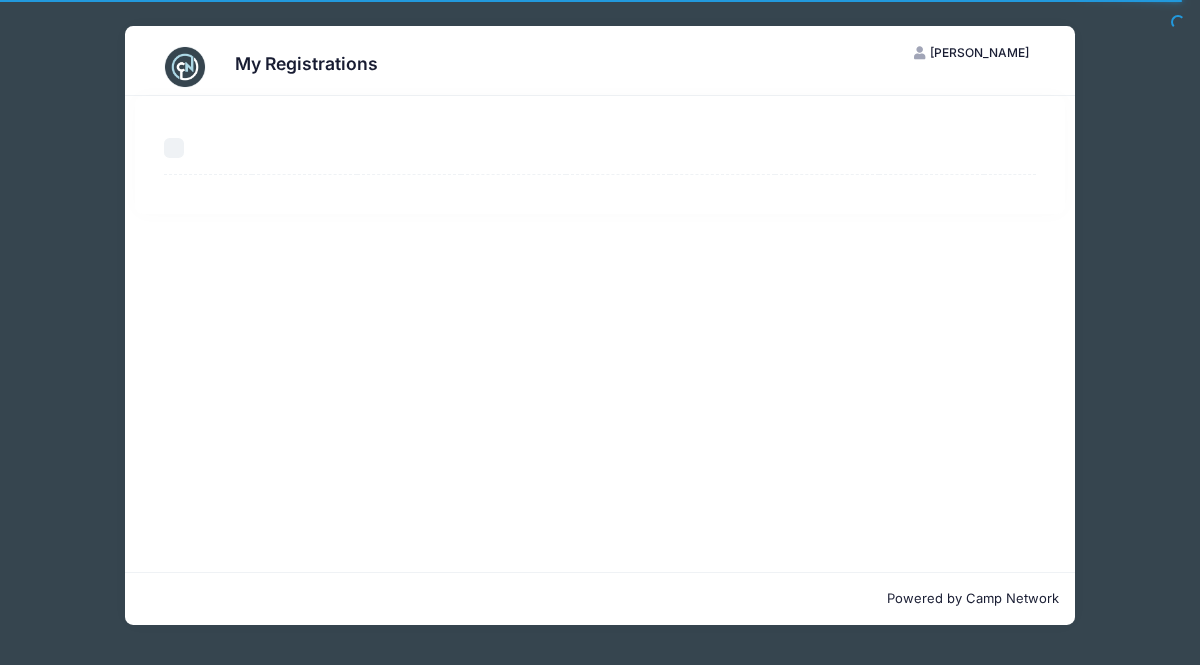 select on "50" 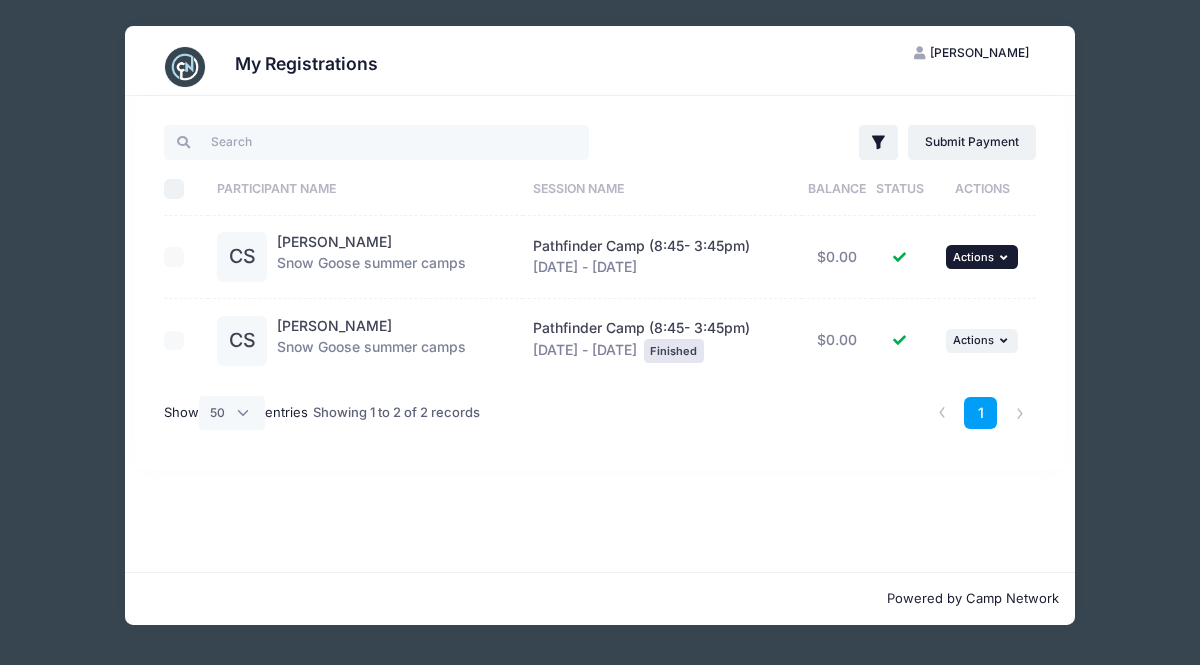 click on "Actions" at bounding box center [973, 257] 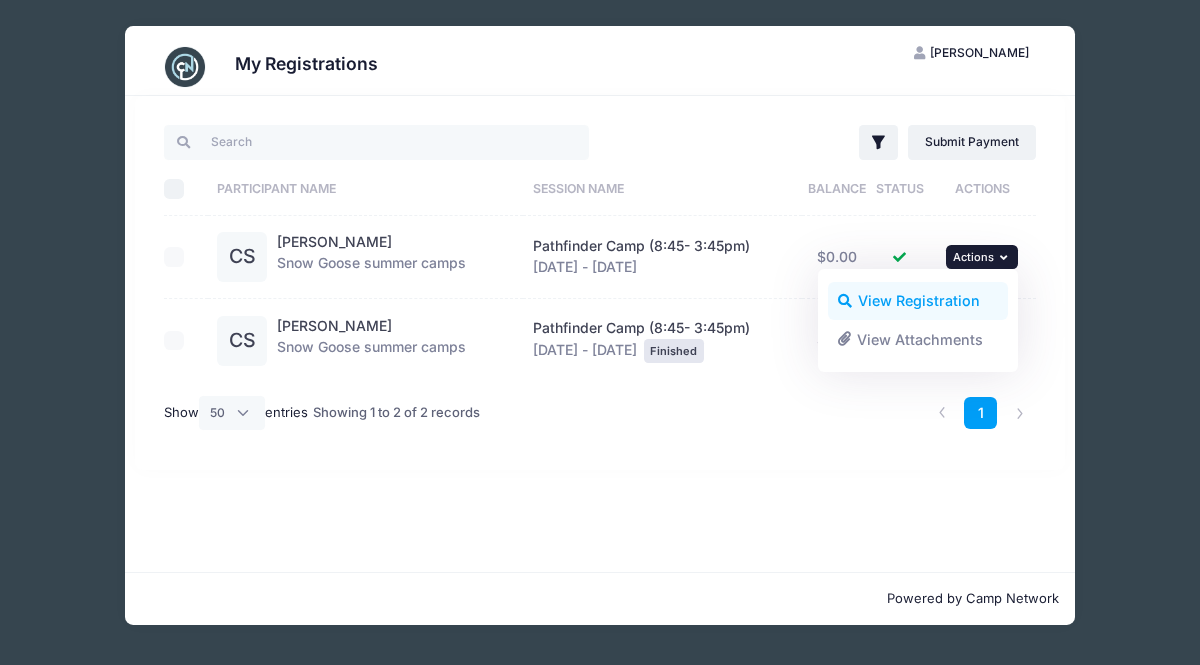 click on "View Registration" at bounding box center [918, 301] 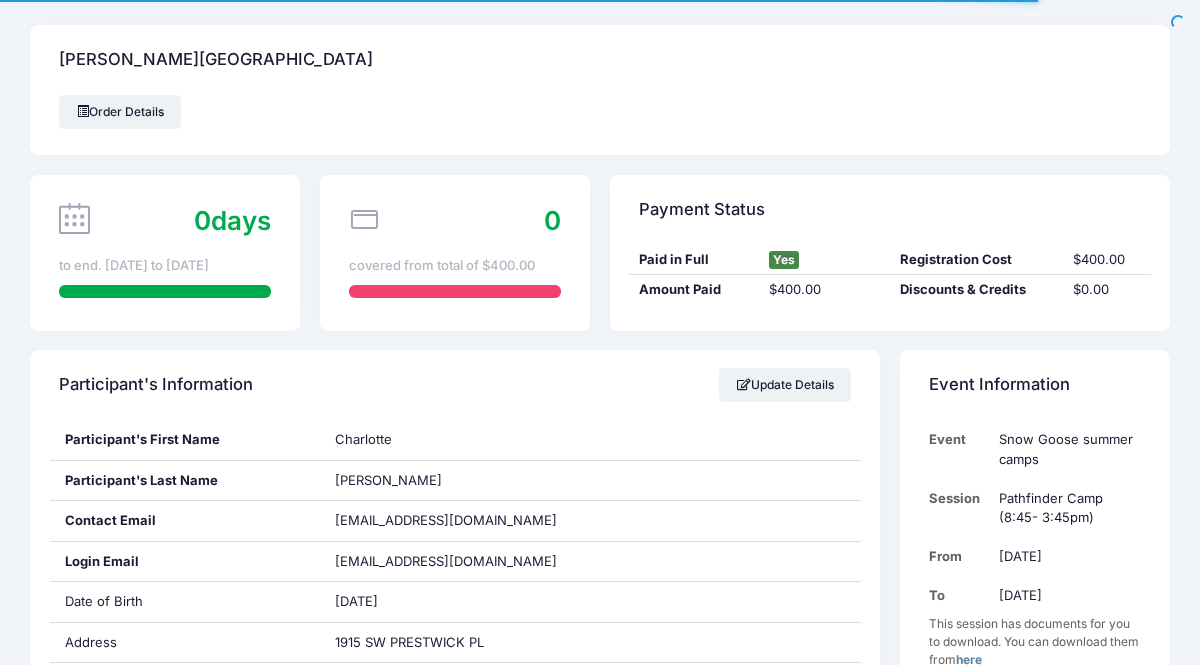 scroll, scrollTop: 670, scrollLeft: 0, axis: vertical 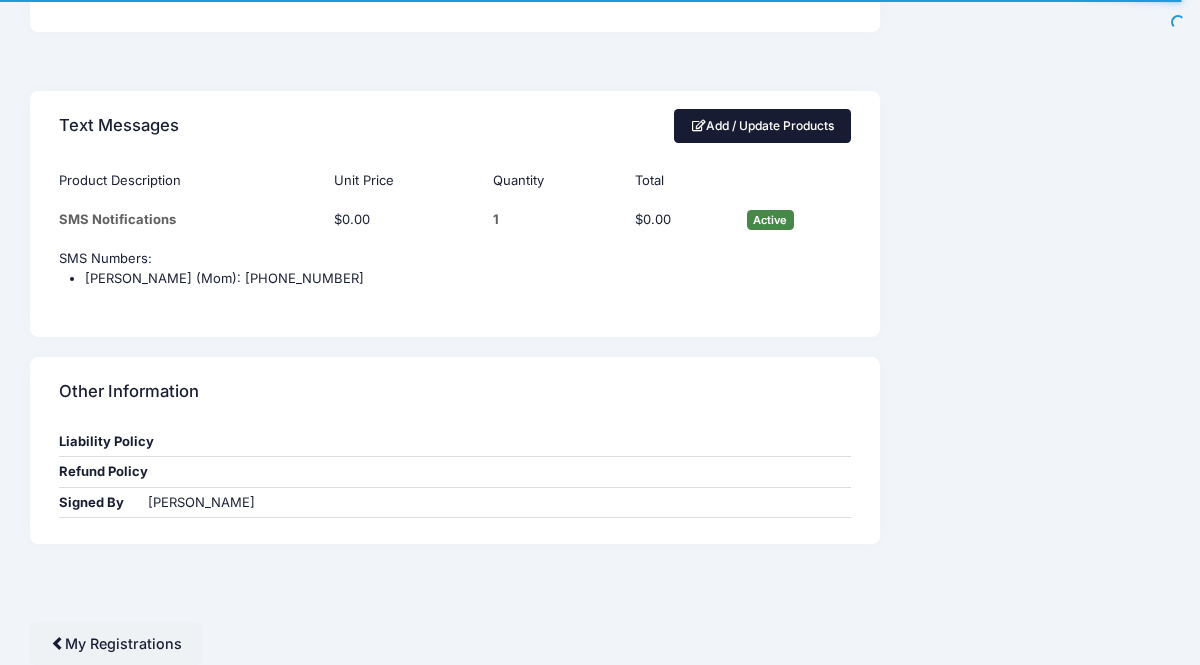 click on "Add / Update Products" at bounding box center (762, 126) 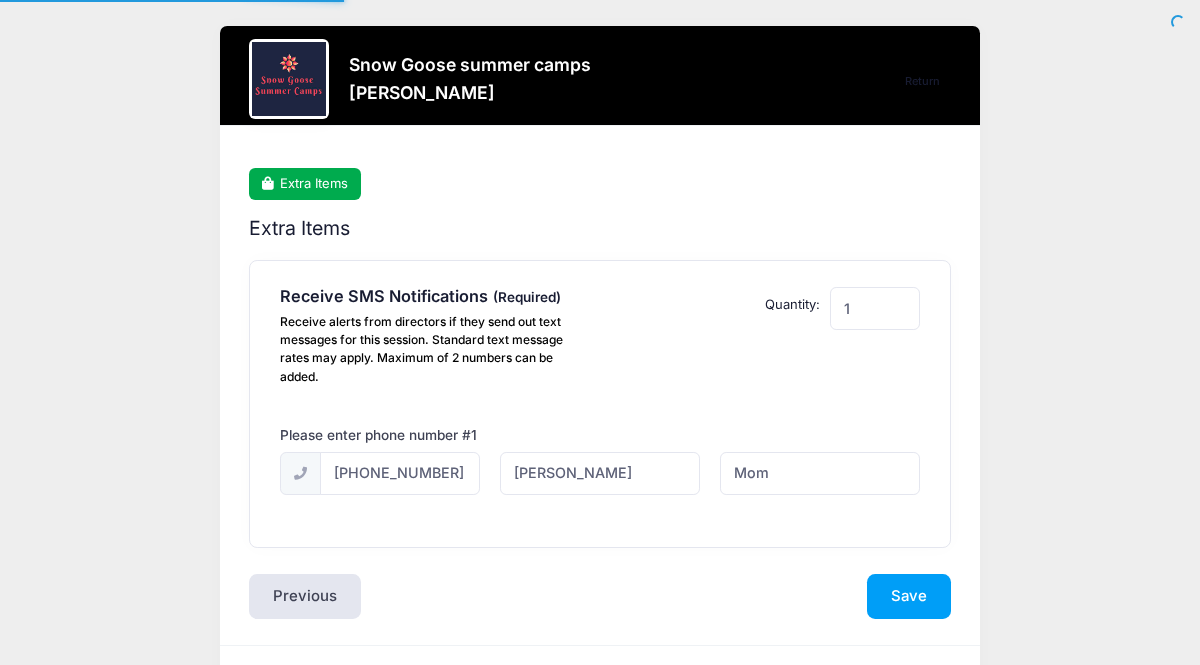 scroll, scrollTop: 0, scrollLeft: 0, axis: both 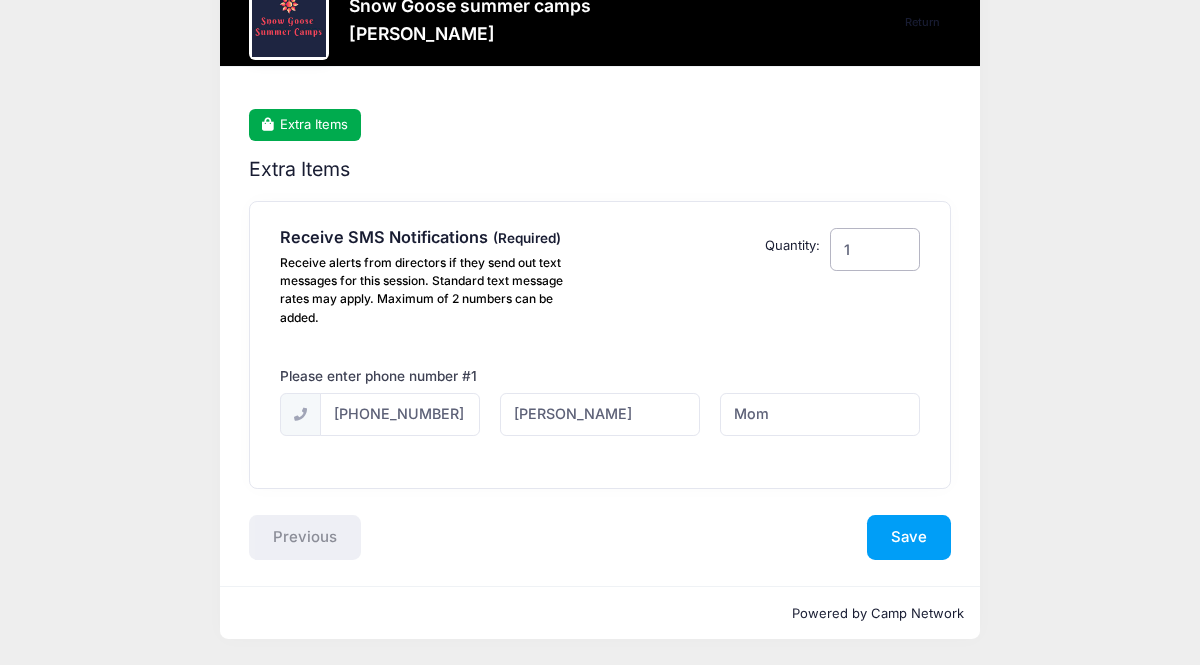 click on "1" at bounding box center [875, 249] 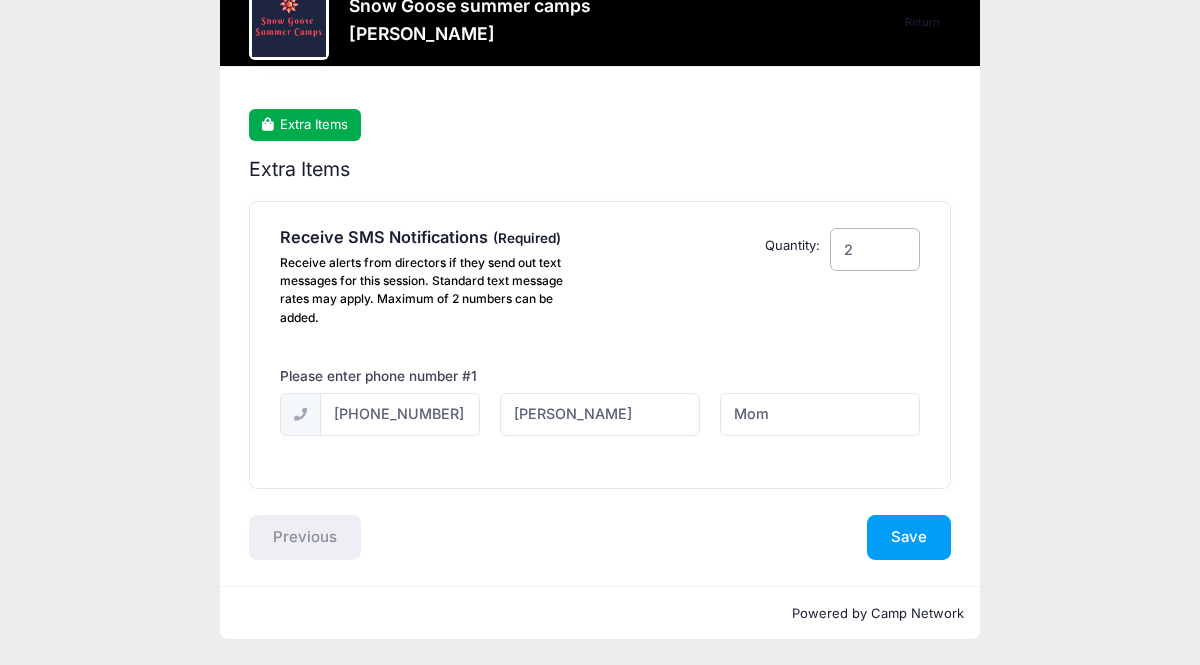 type on "2" 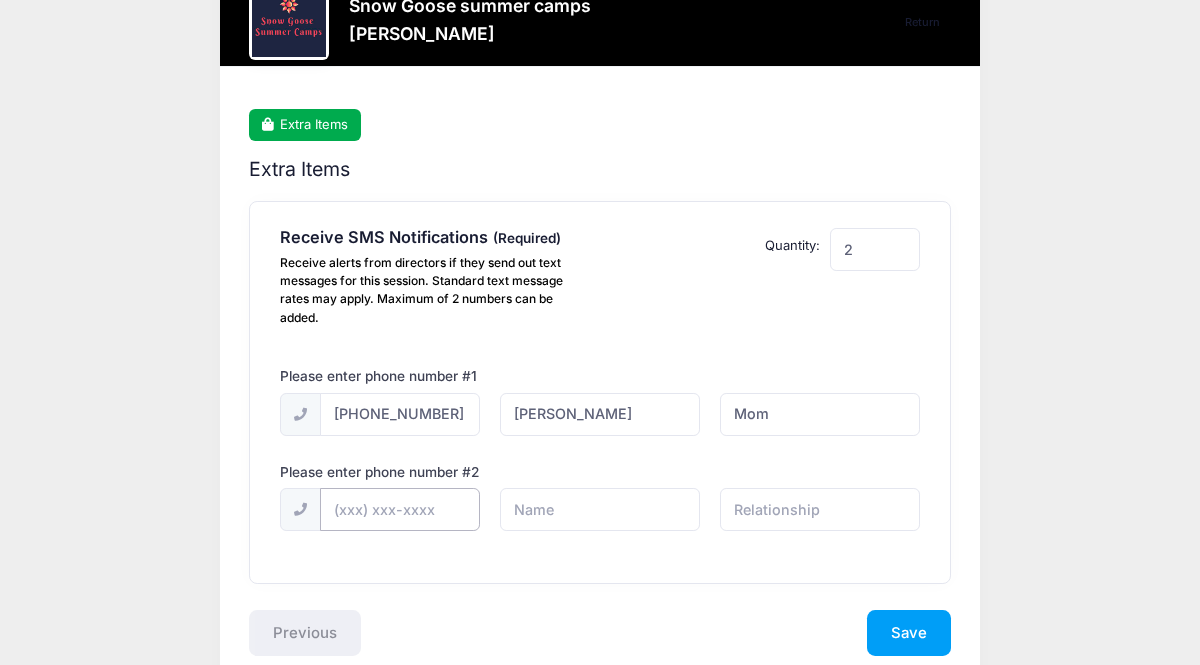 click at bounding box center (0, 0) 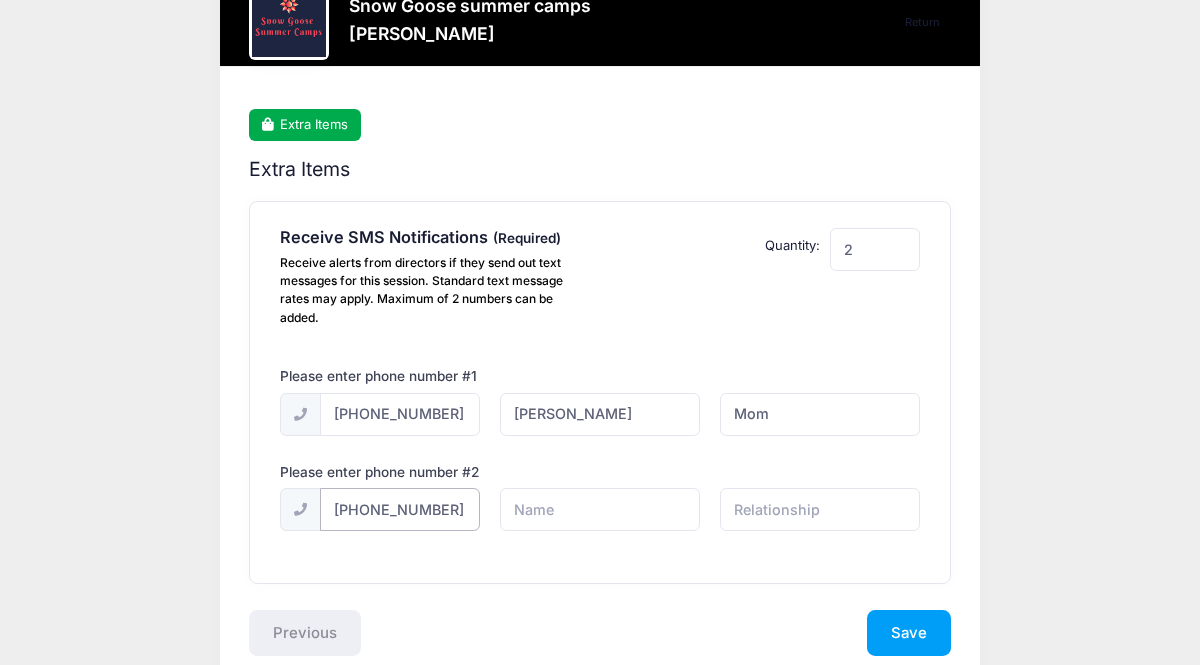 type on "[PHONE_NUMBER]" 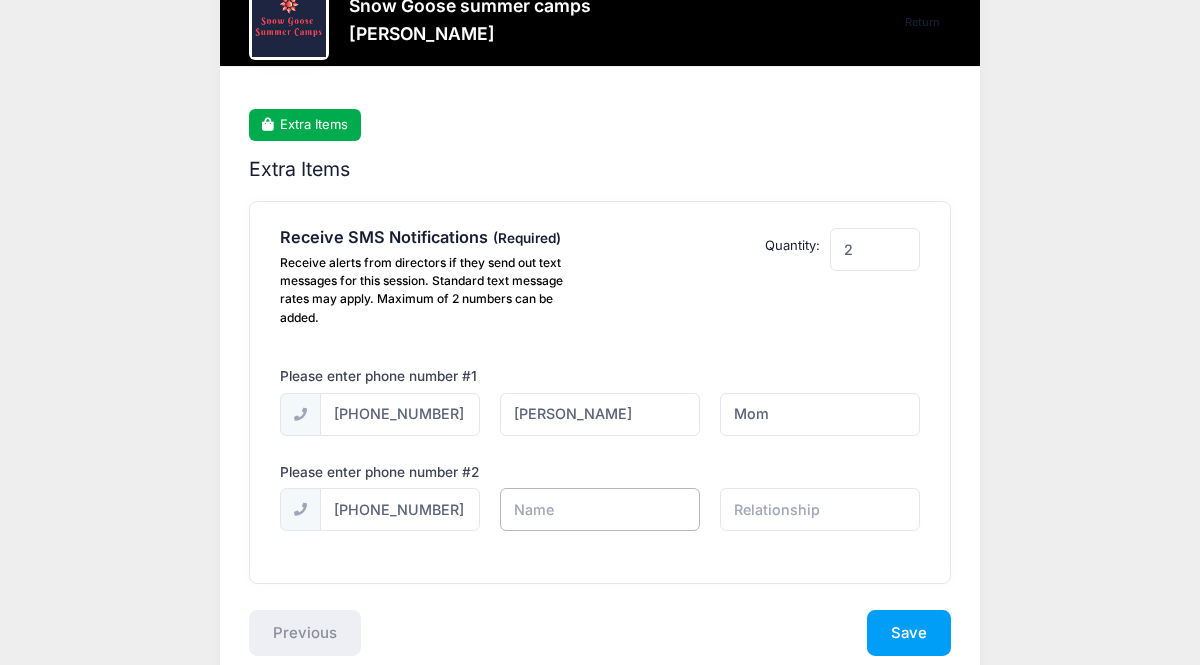 click at bounding box center [0, 0] 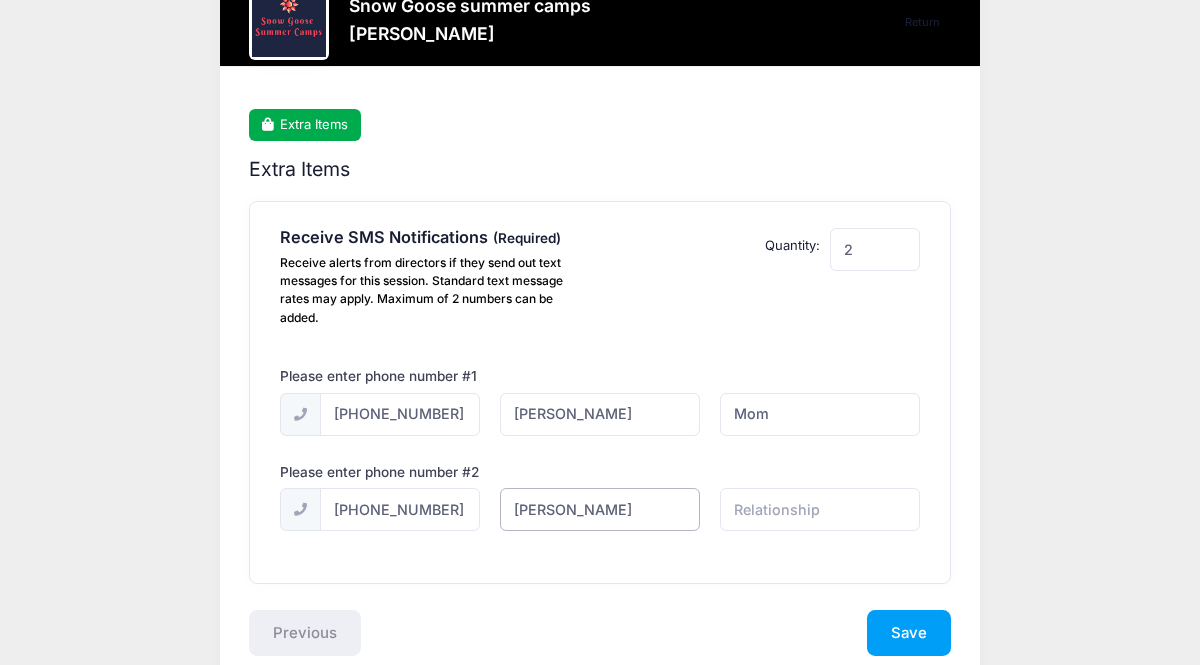 type on "Adam" 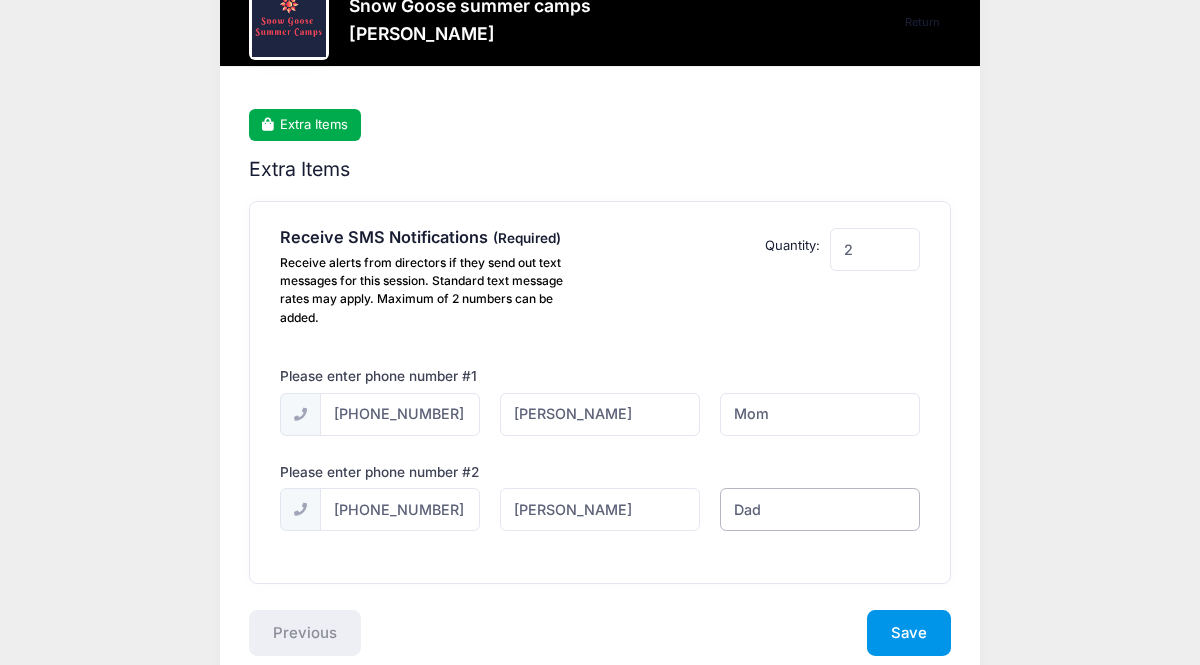 type on "Dad" 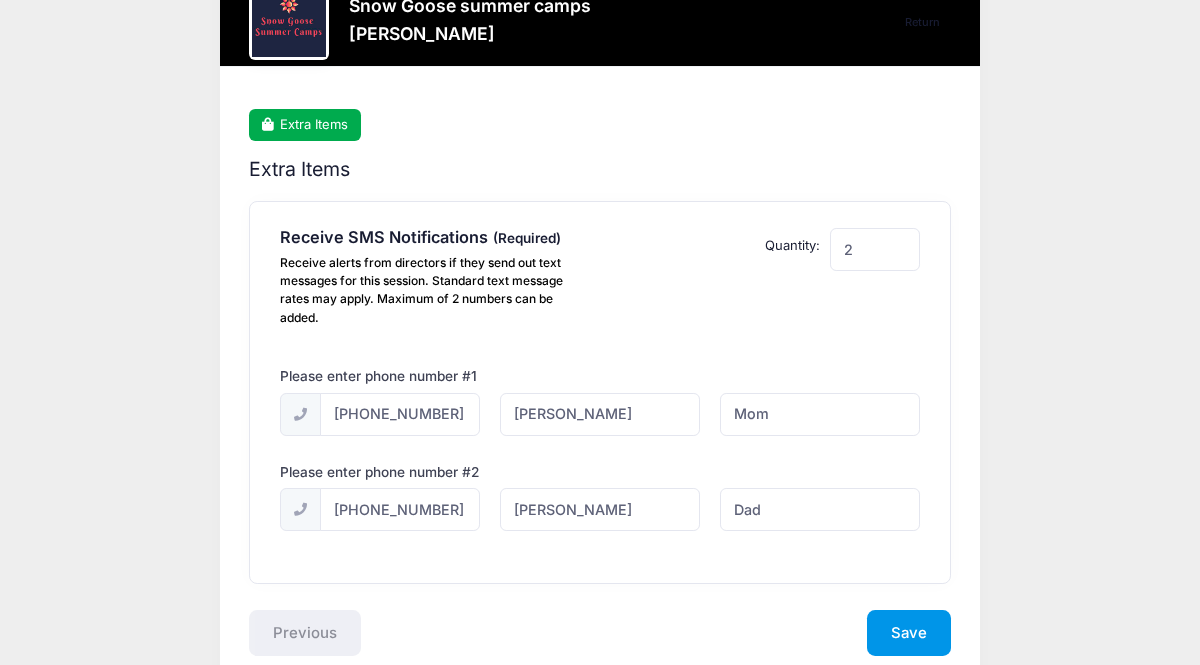 click on "Save" at bounding box center [909, 633] 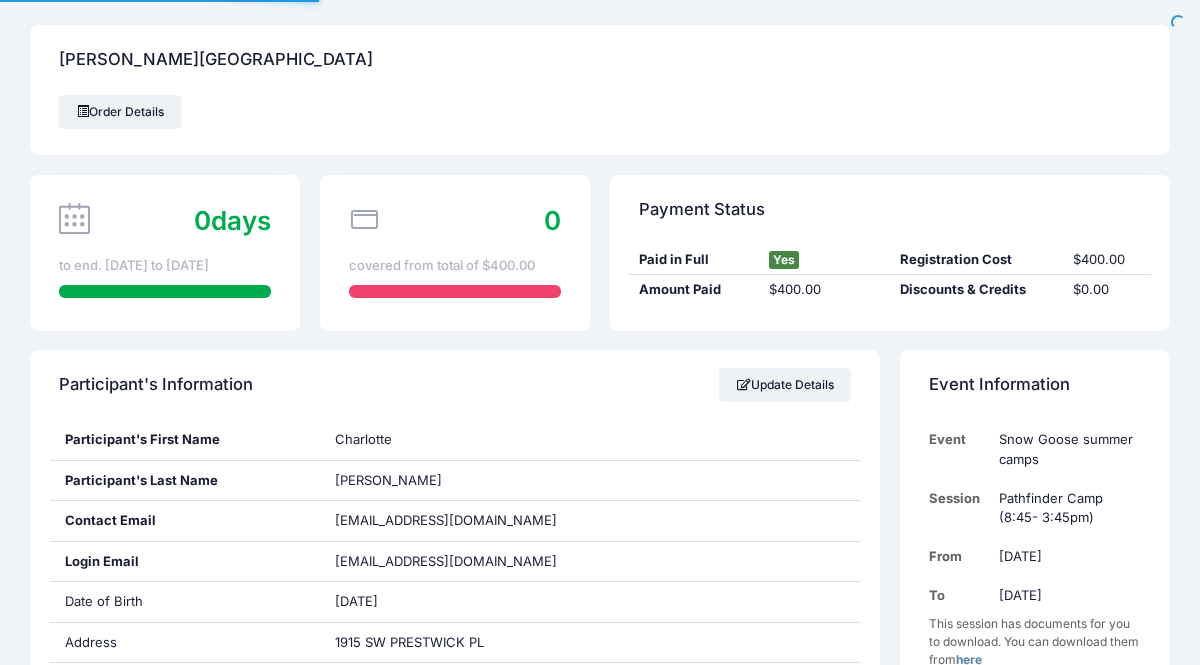 scroll, scrollTop: 0, scrollLeft: 0, axis: both 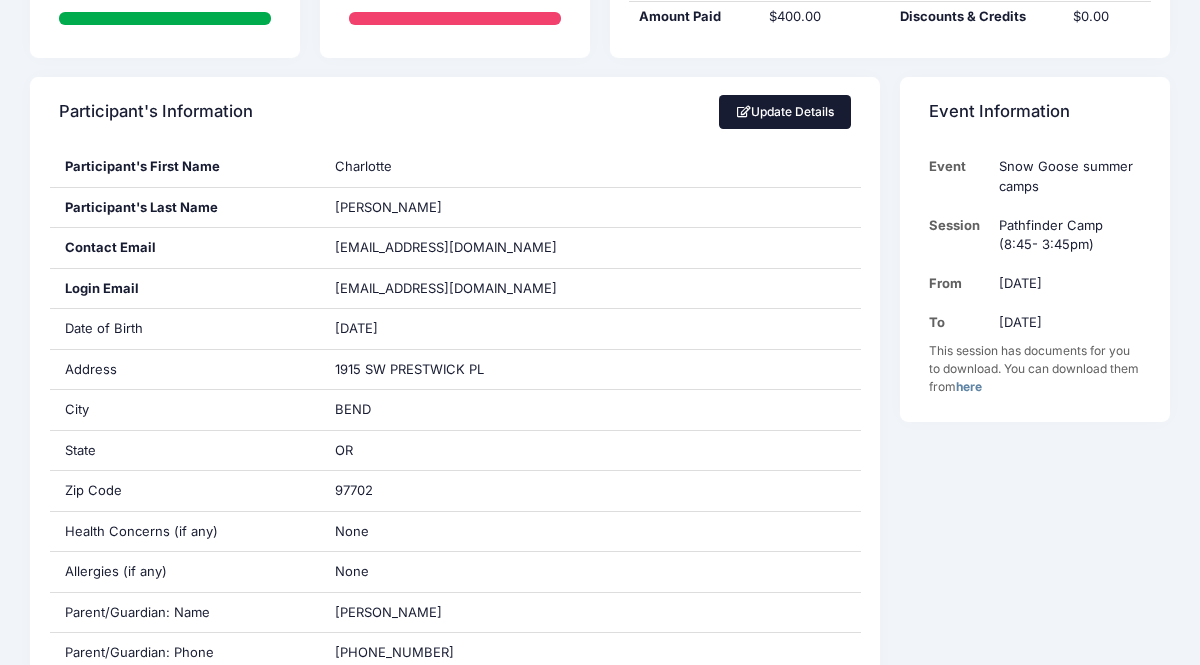 click on "Update Details" at bounding box center (785, 112) 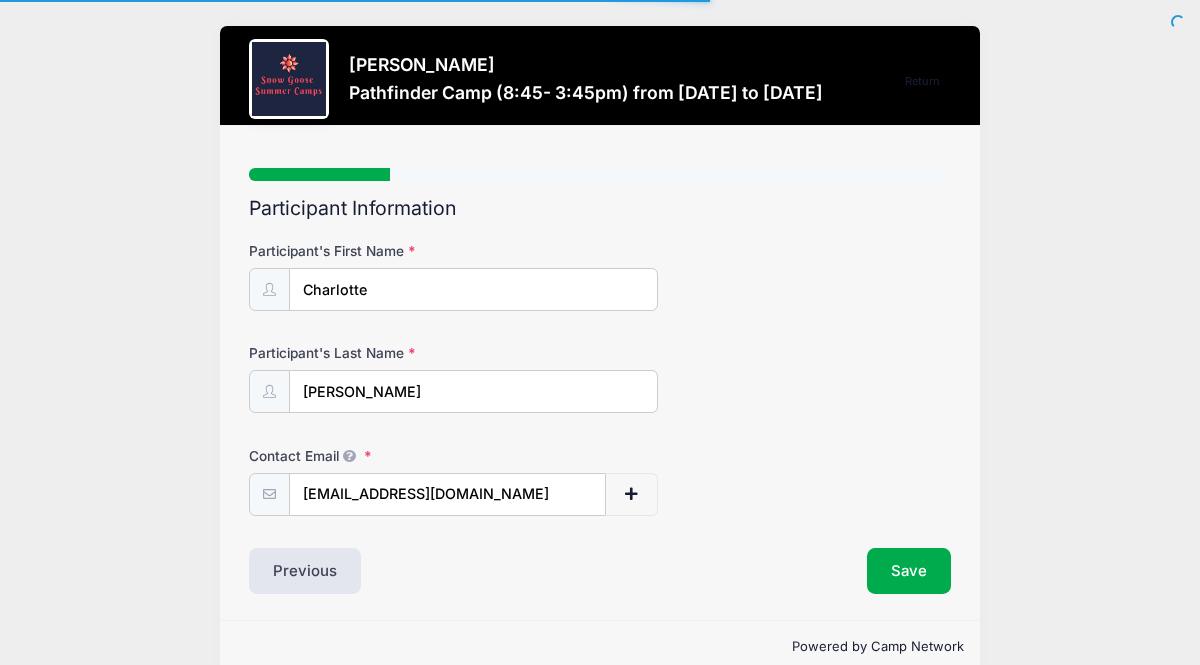 scroll, scrollTop: 34, scrollLeft: 0, axis: vertical 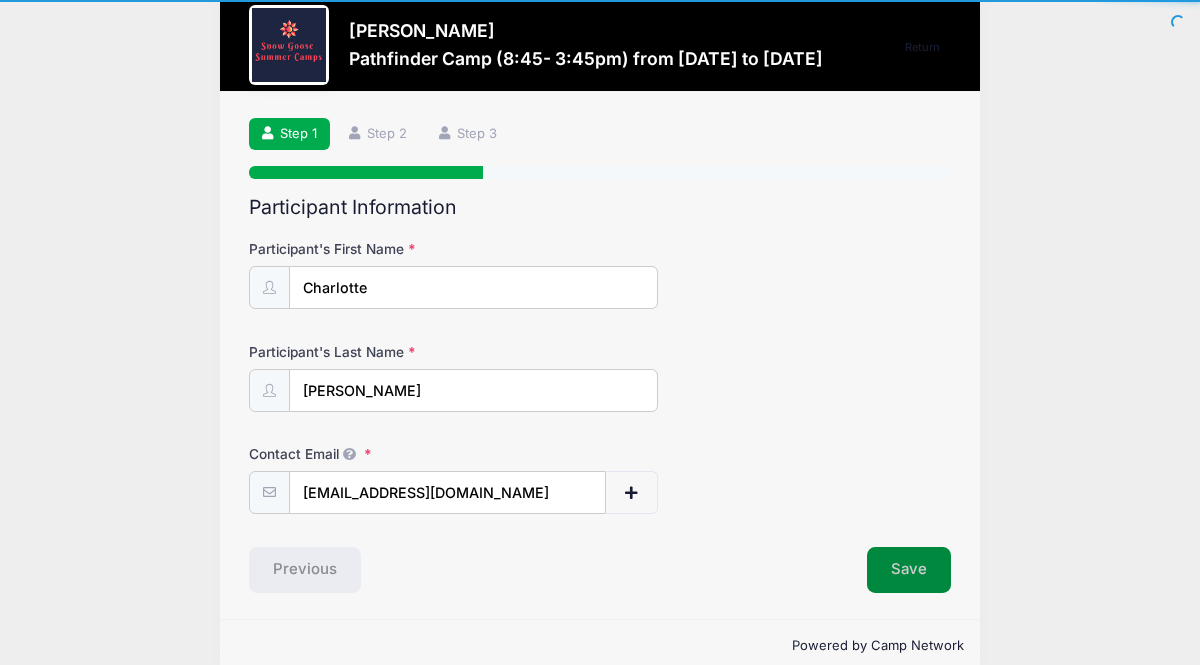 click on "Save" at bounding box center (909, 570) 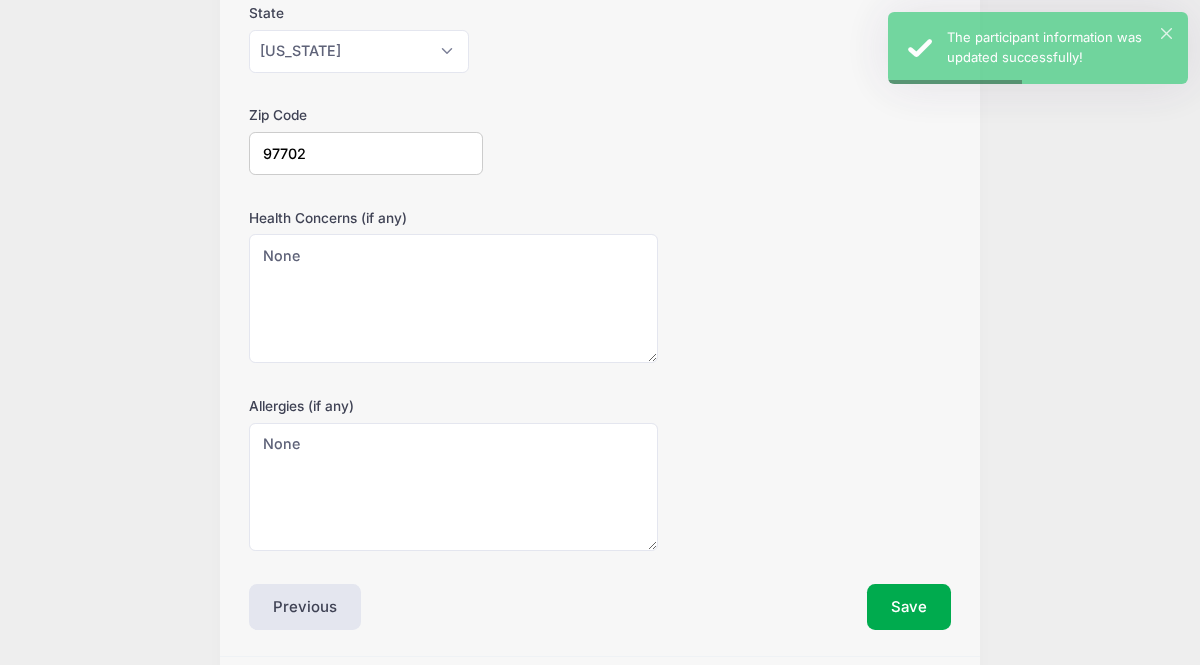 scroll, scrollTop: 648, scrollLeft: 0, axis: vertical 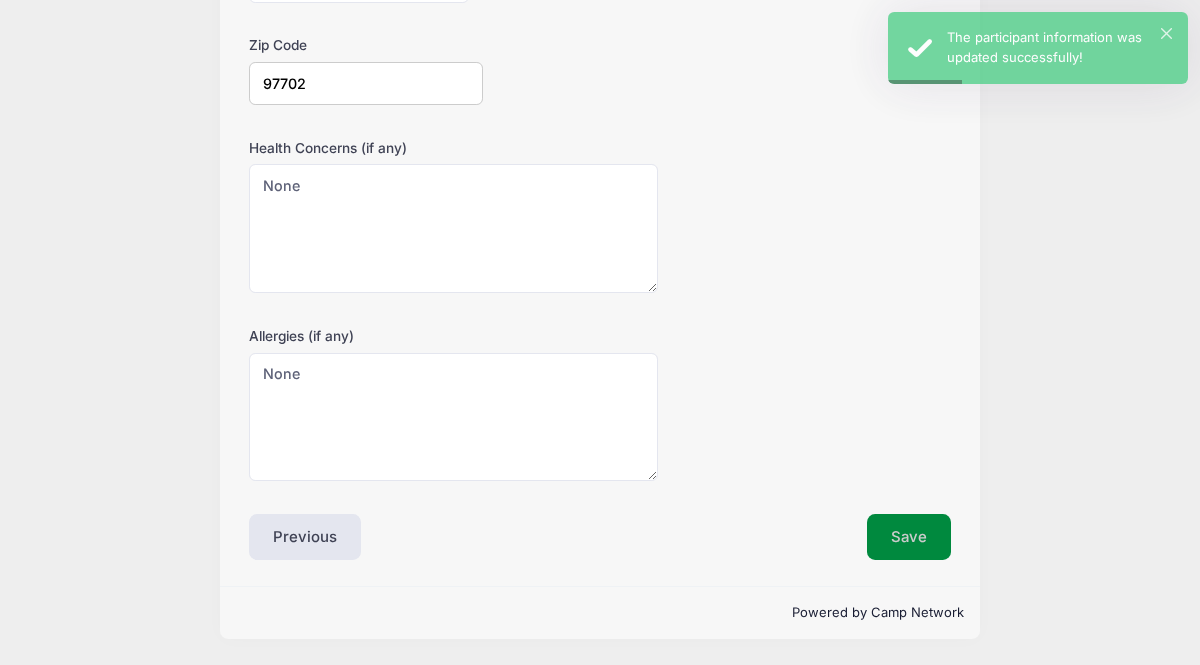 click on "Save" at bounding box center (909, 537) 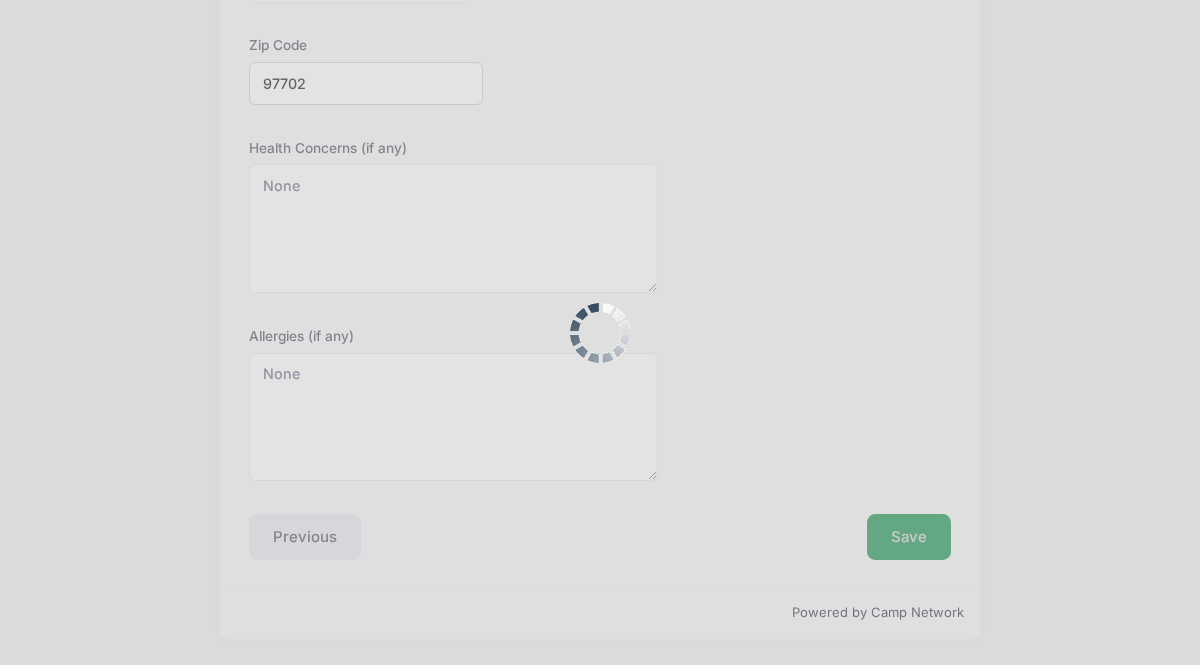 scroll, scrollTop: 0, scrollLeft: 0, axis: both 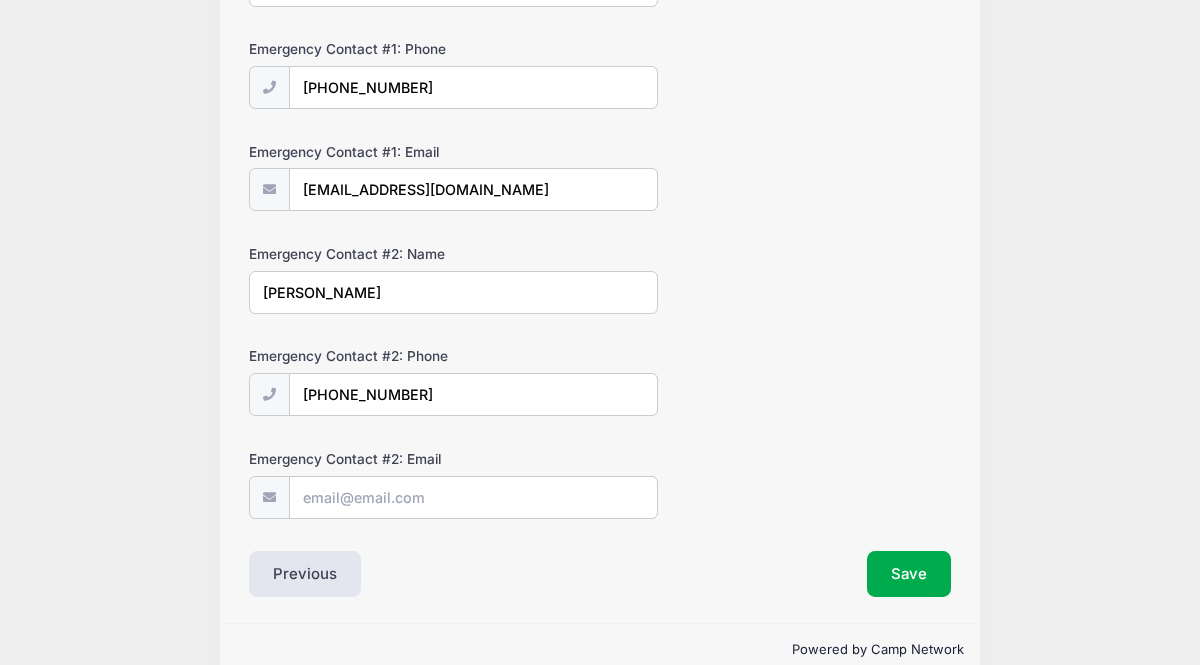 click on "[PERSON_NAME]" at bounding box center [453, 292] 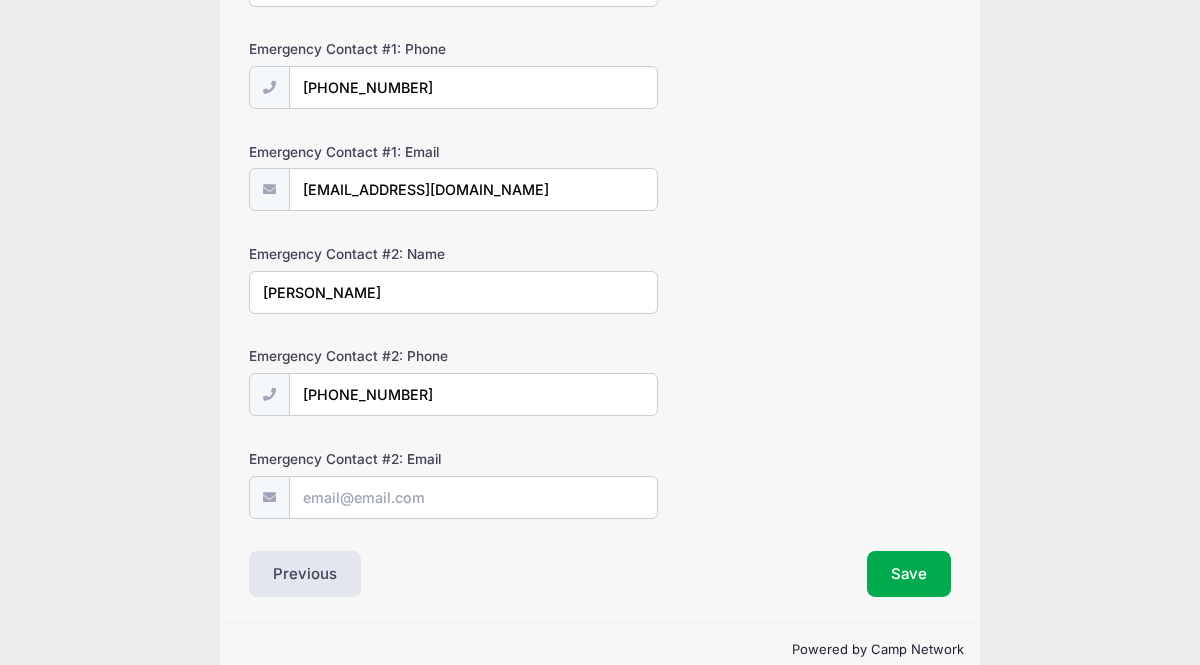 drag, startPoint x: 379, startPoint y: 300, endPoint x: 237, endPoint y: 293, distance: 142.17242 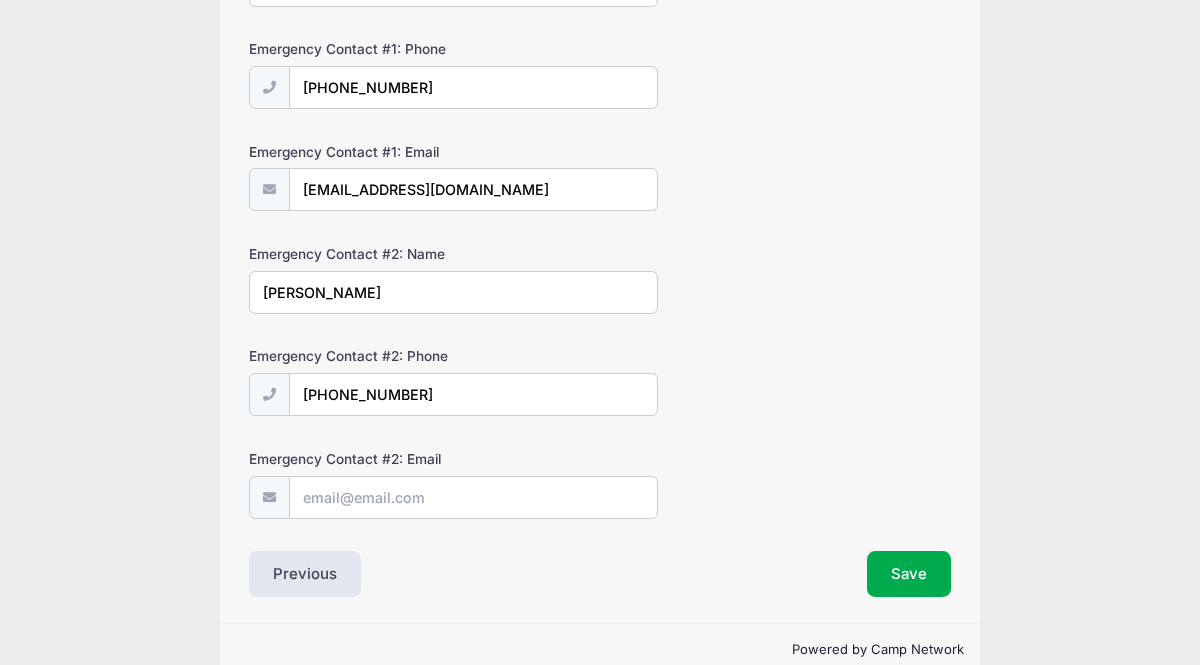 type on "[PERSON_NAME]" 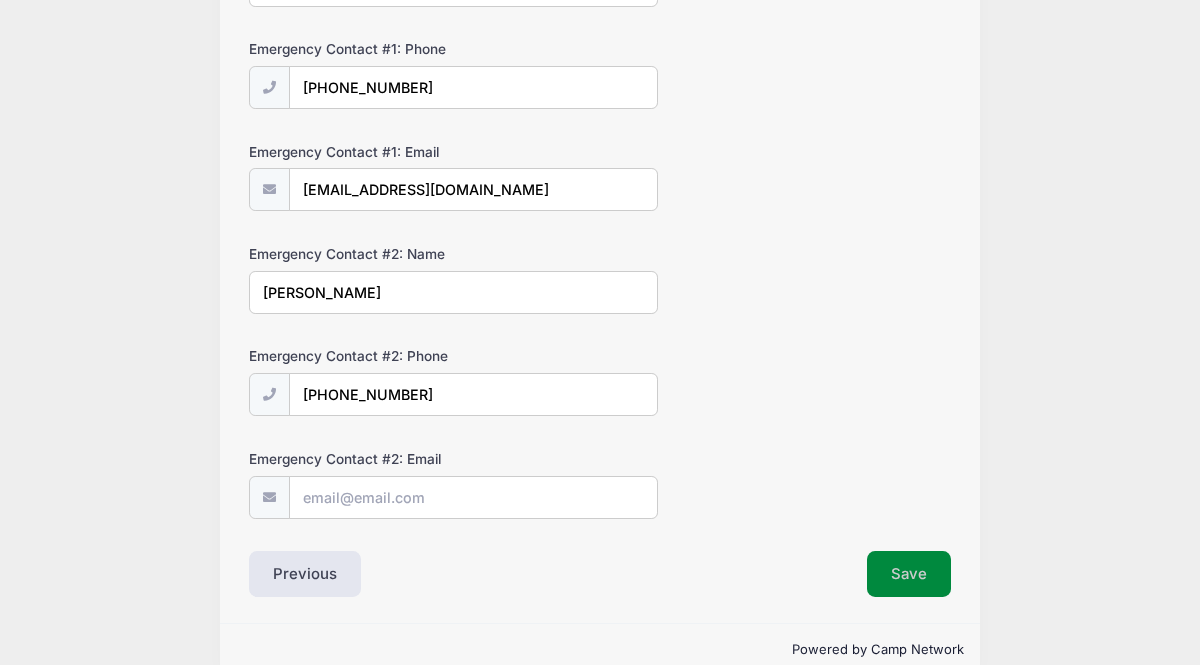 type on "[PHONE_NUMBER]" 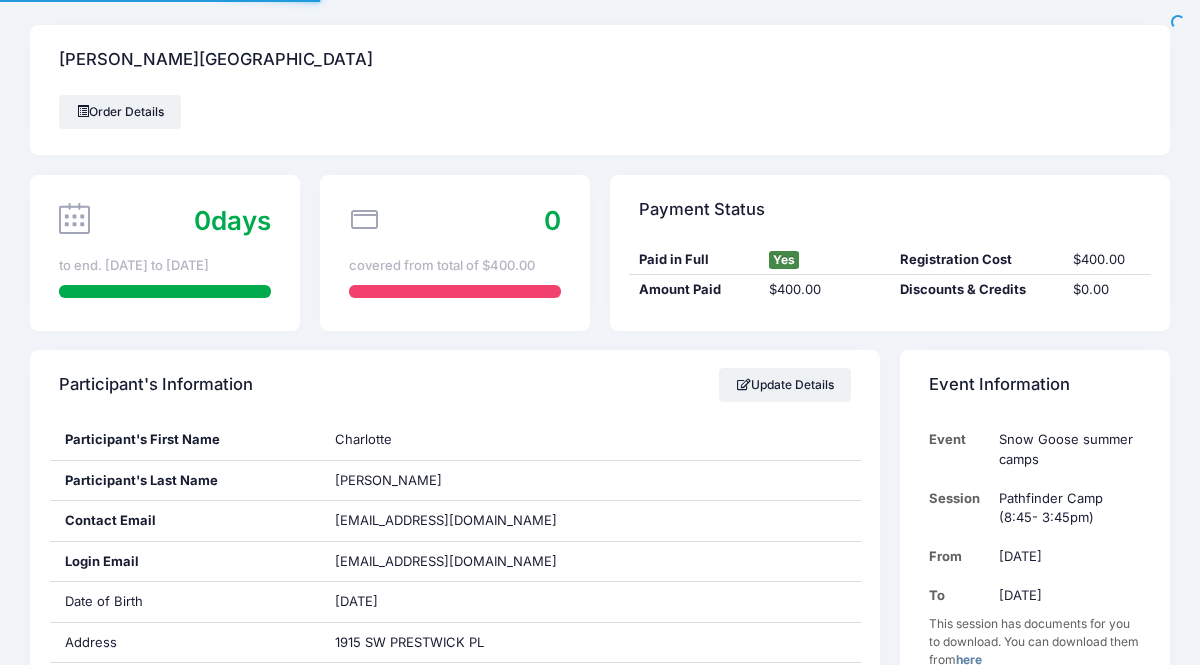 scroll, scrollTop: 0, scrollLeft: 0, axis: both 